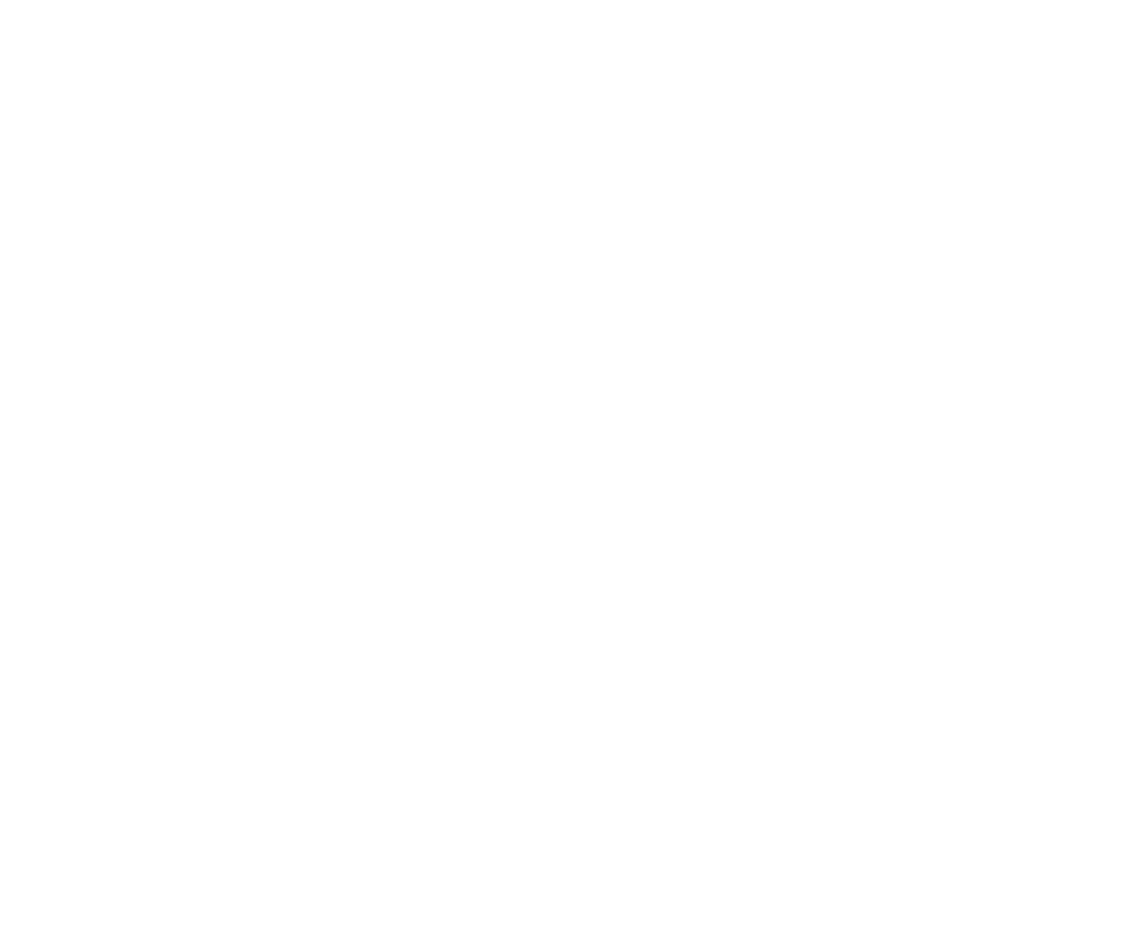 scroll, scrollTop: 0, scrollLeft: 0, axis: both 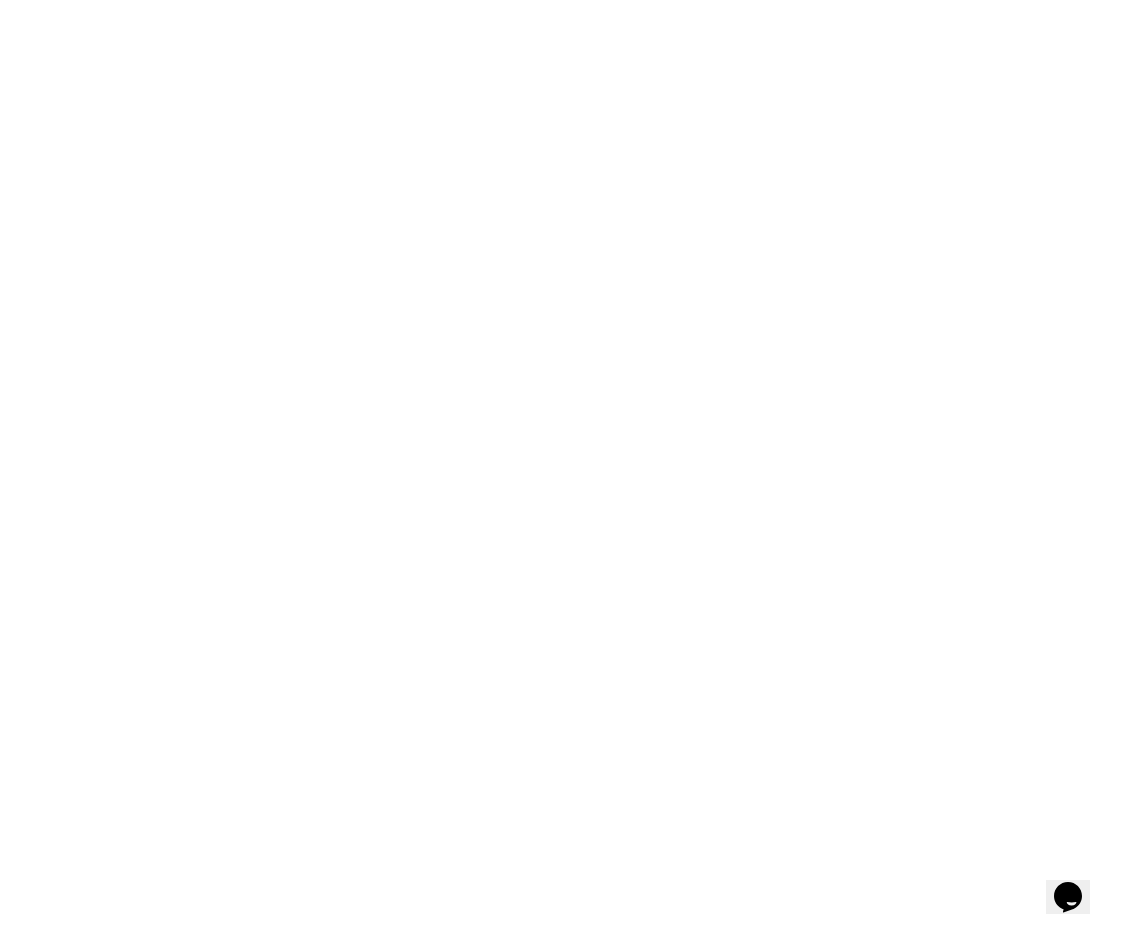 click at bounding box center [565, 467] 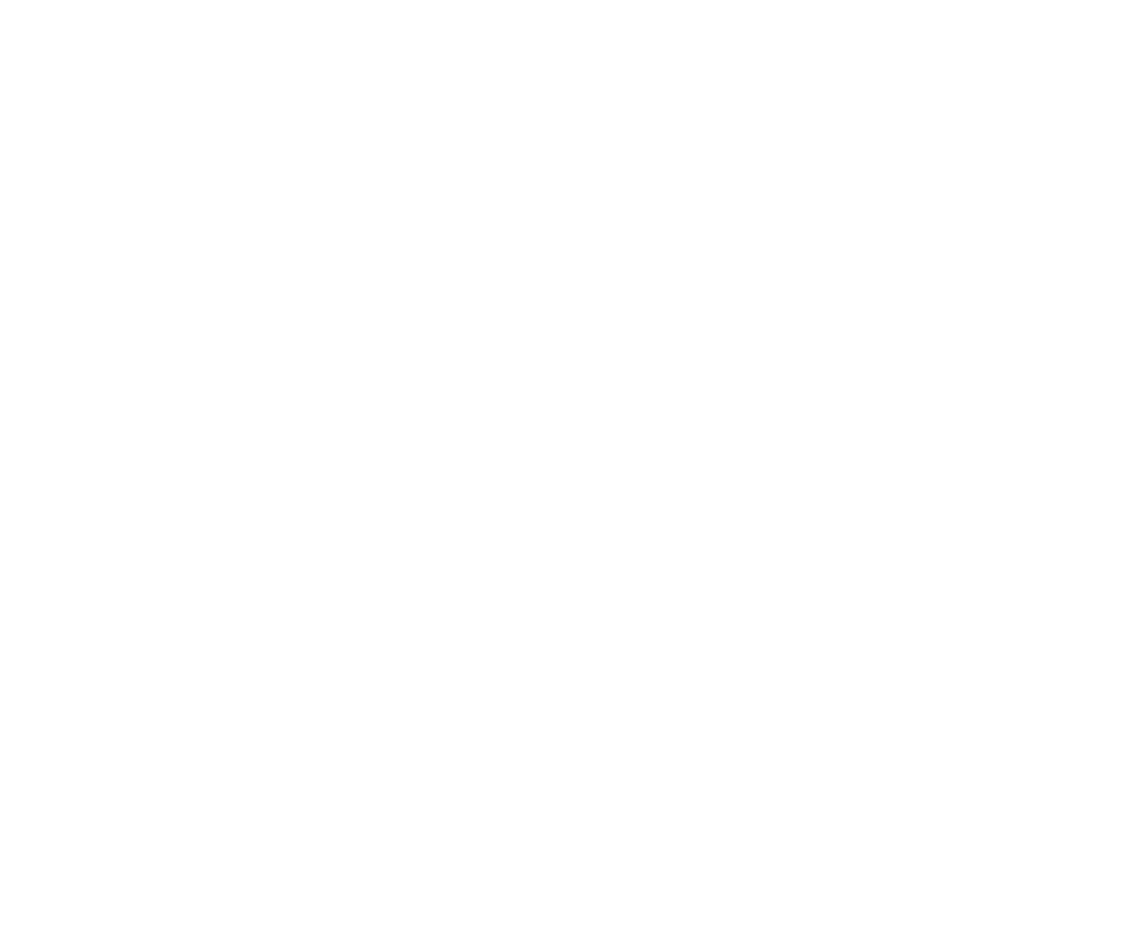 scroll, scrollTop: 0, scrollLeft: 0, axis: both 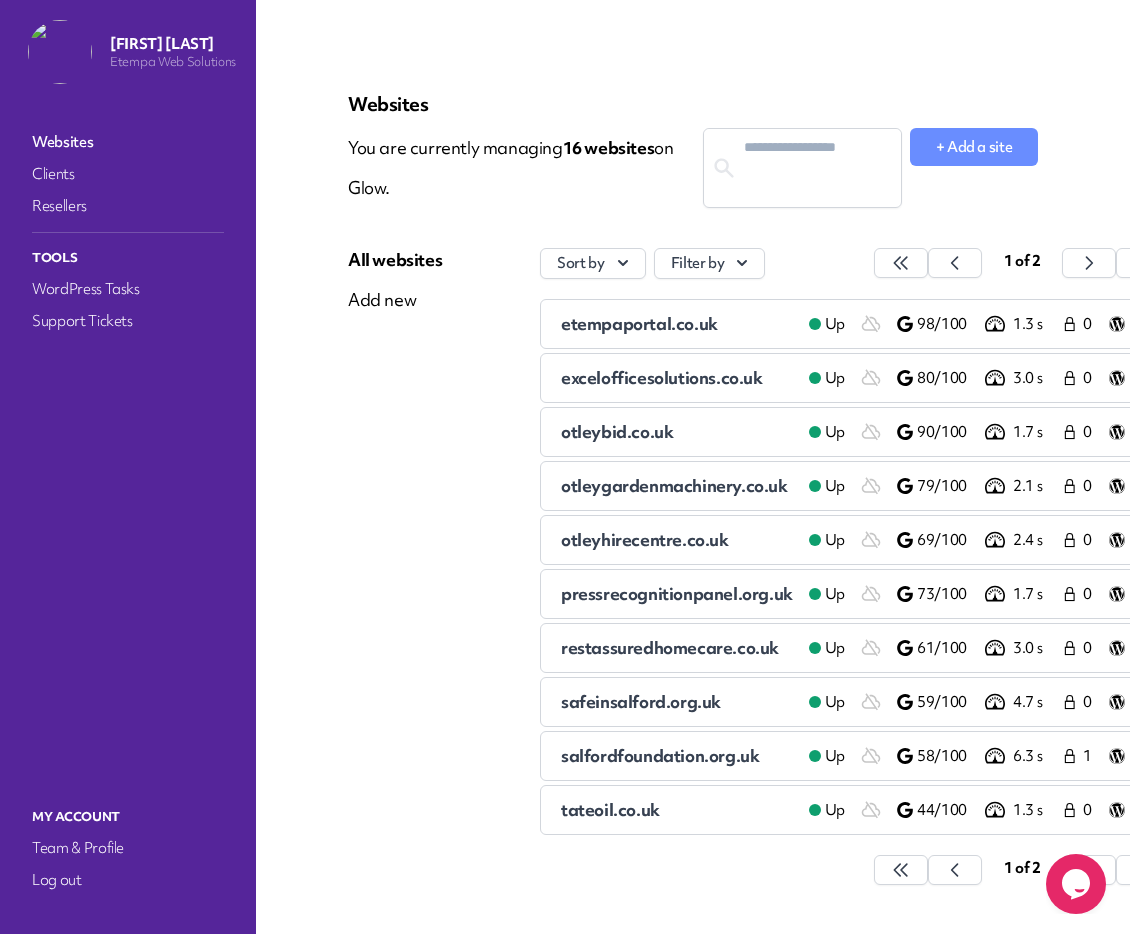 click on "etempaportal.co.uk" at bounding box center (639, 323) 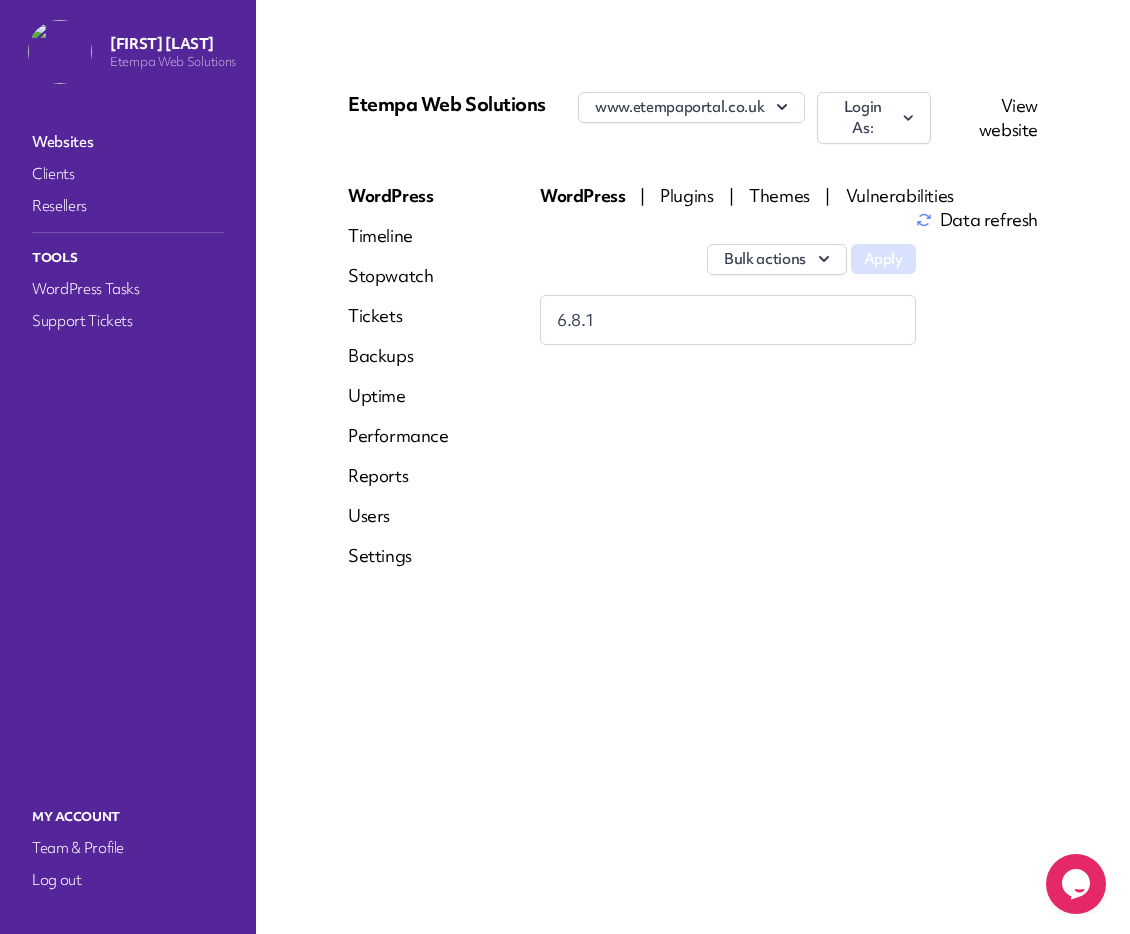 click at bounding box center [908, 118] 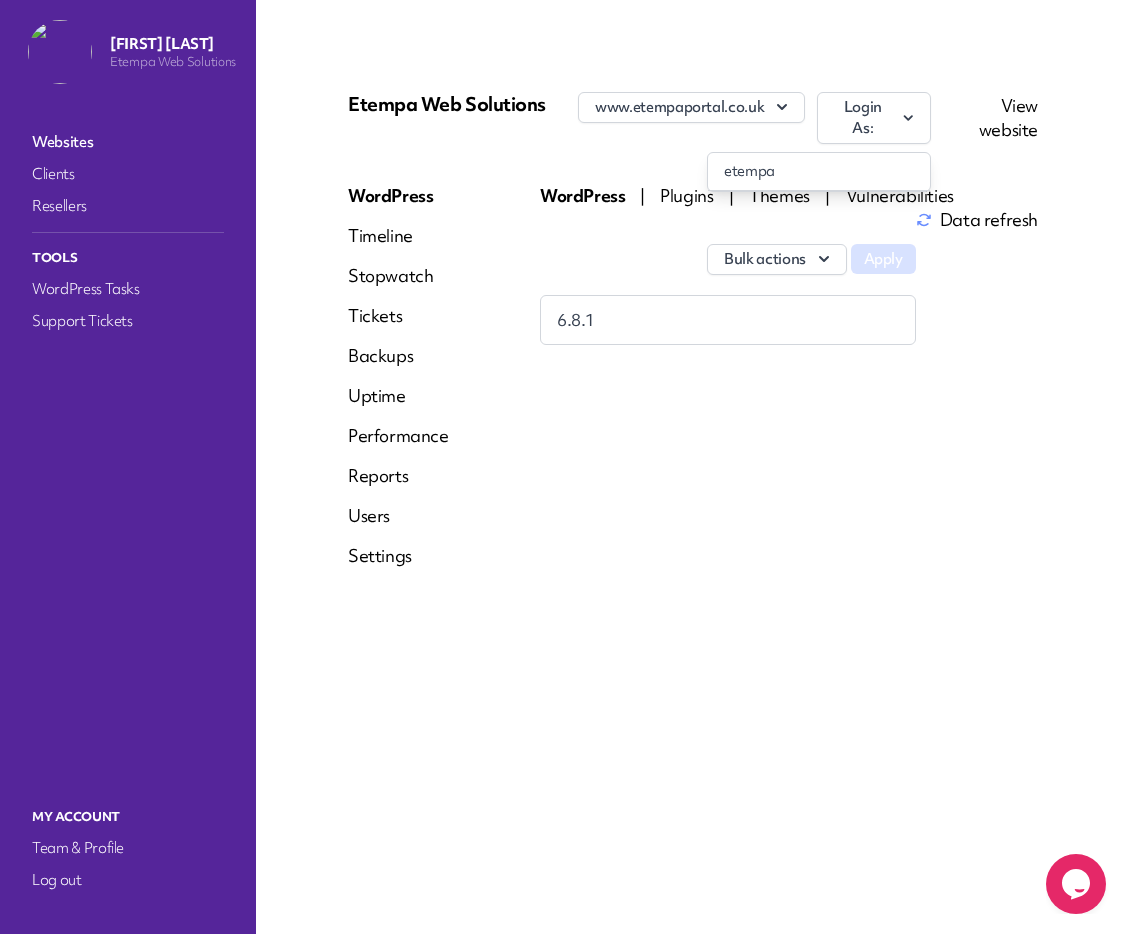 click on "etempa" at bounding box center [819, 171] 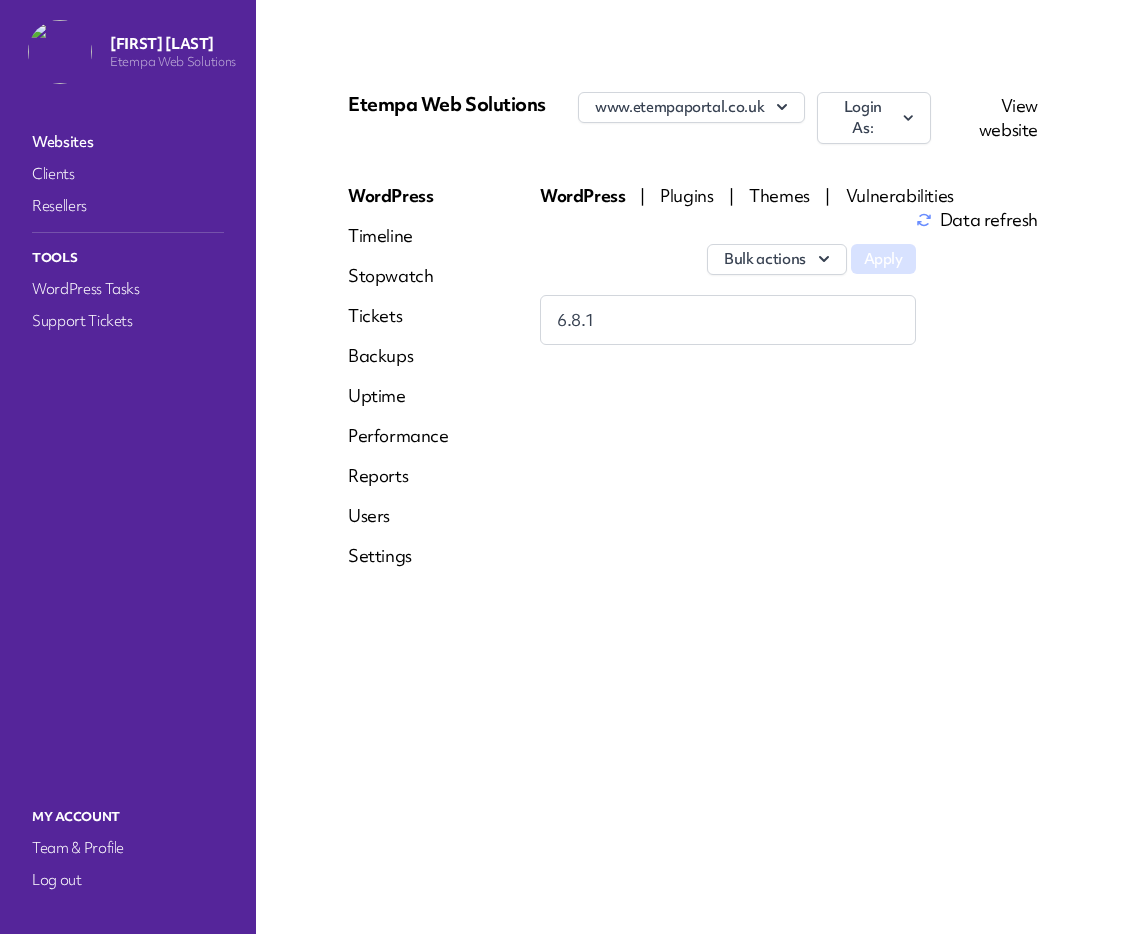 scroll, scrollTop: 0, scrollLeft: 0, axis: both 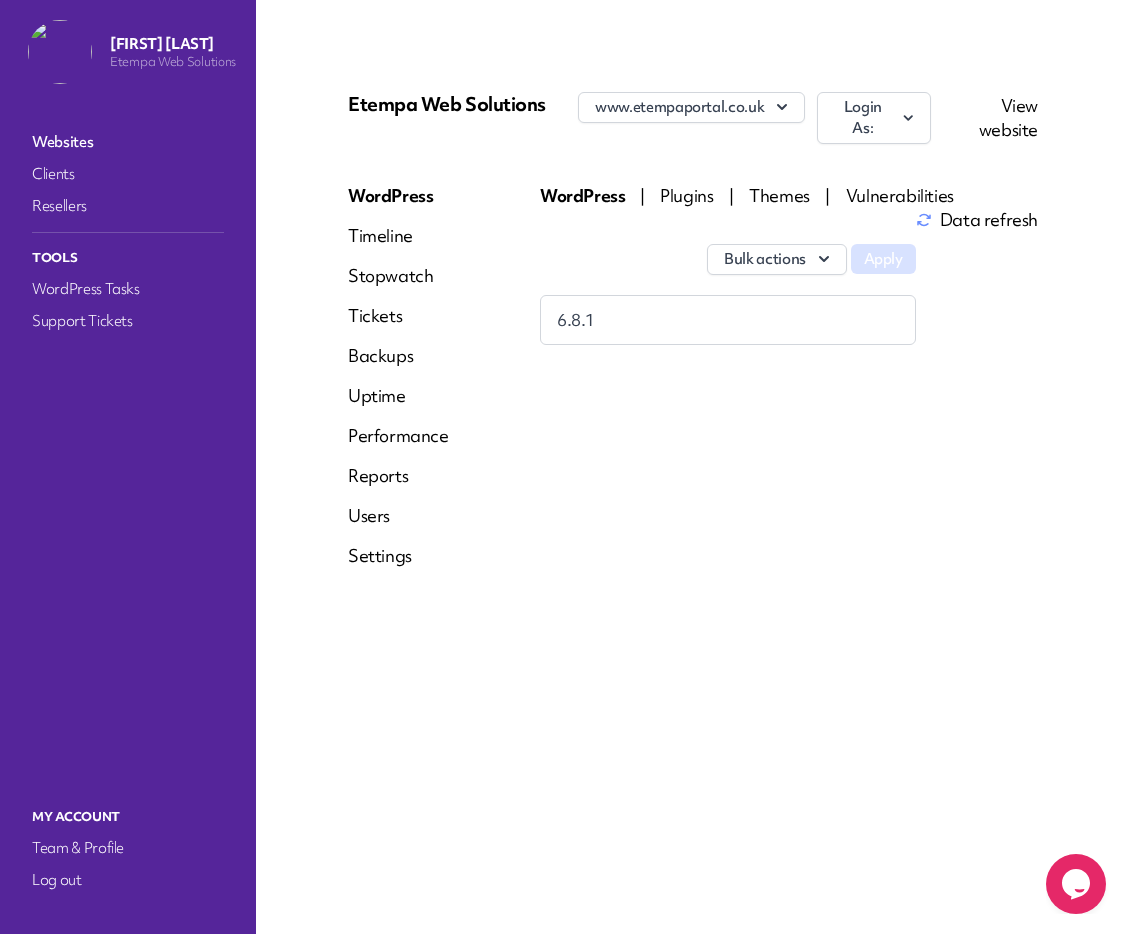click on "Websites" at bounding box center (128, 142) 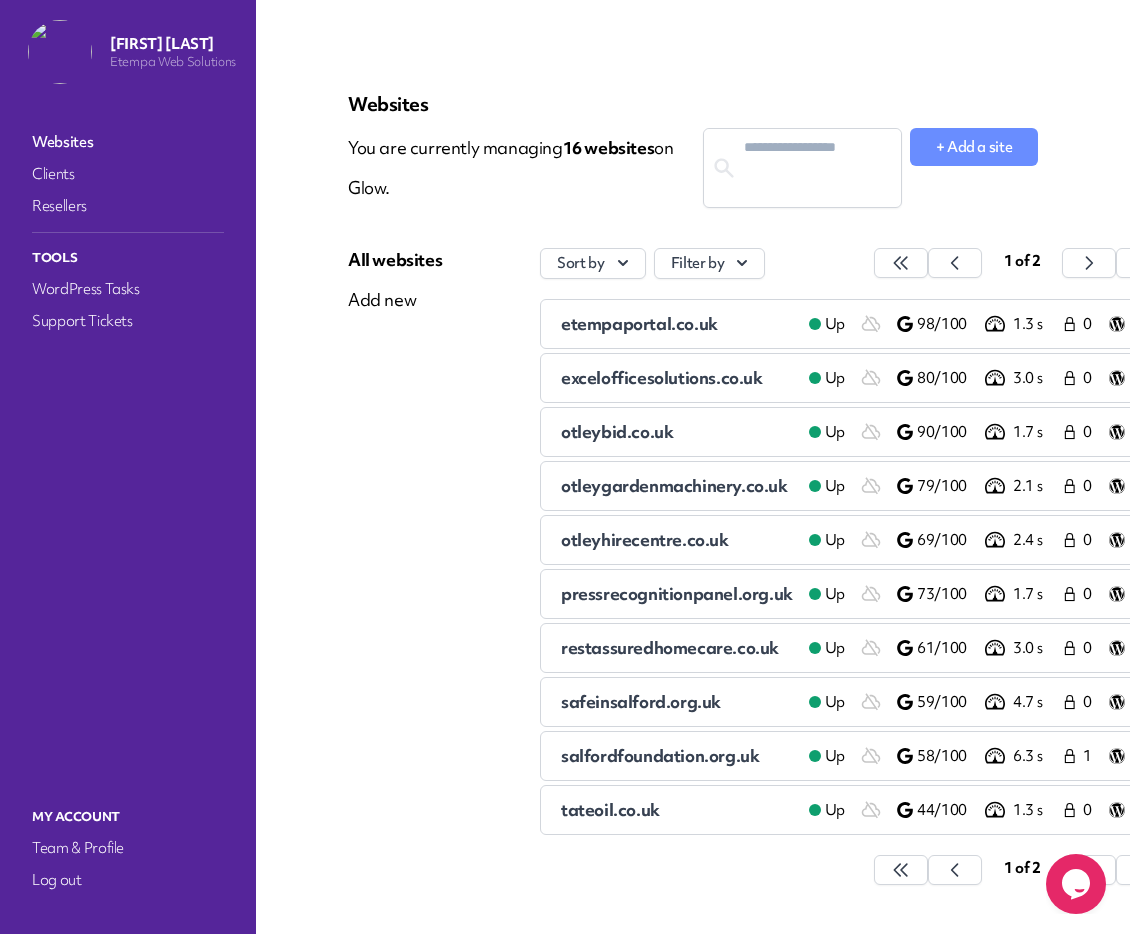 click on "excelofficesolutions.co.uk" at bounding box center (662, 377) 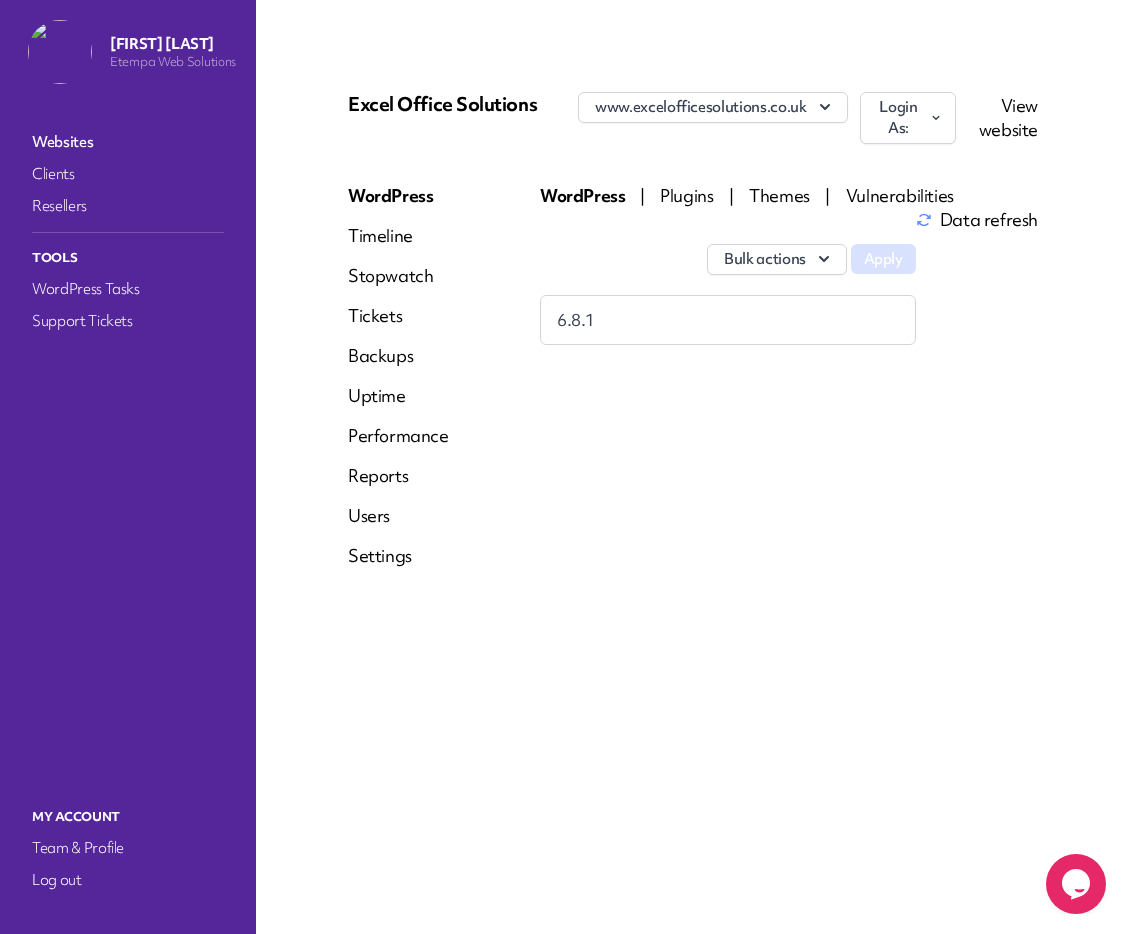 click on "www.excelofficesolutions.co.uk" at bounding box center [713, 107] 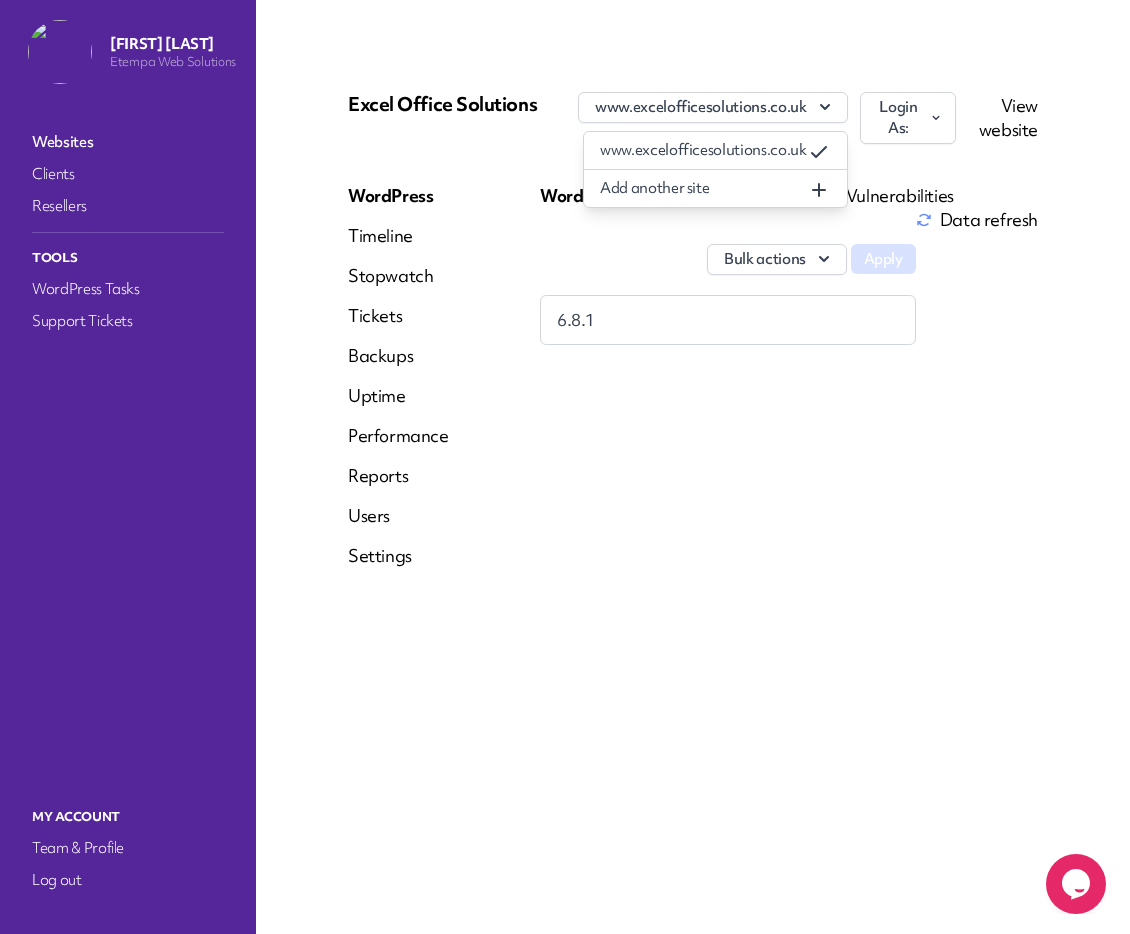 click on "Websites" at bounding box center [128, 142] 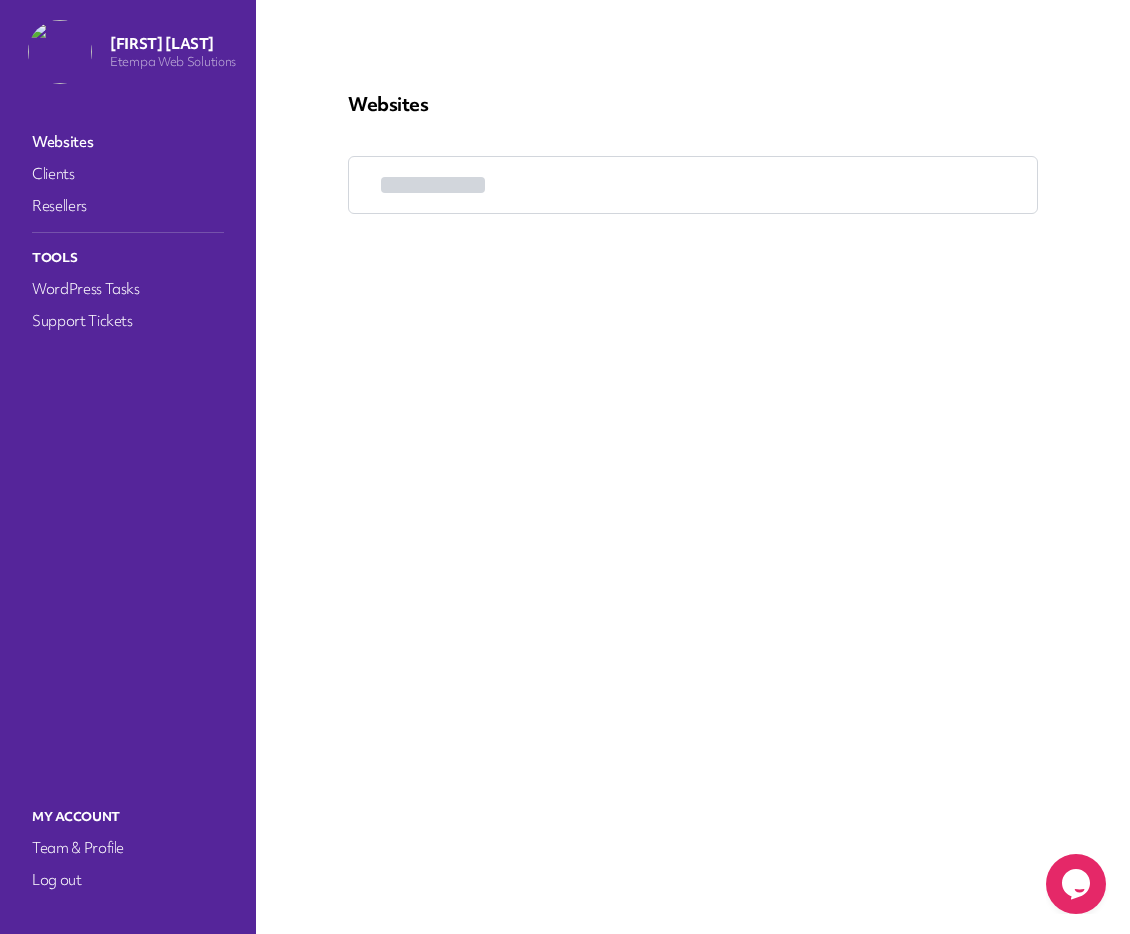 click on "Websites" at bounding box center [128, 142] 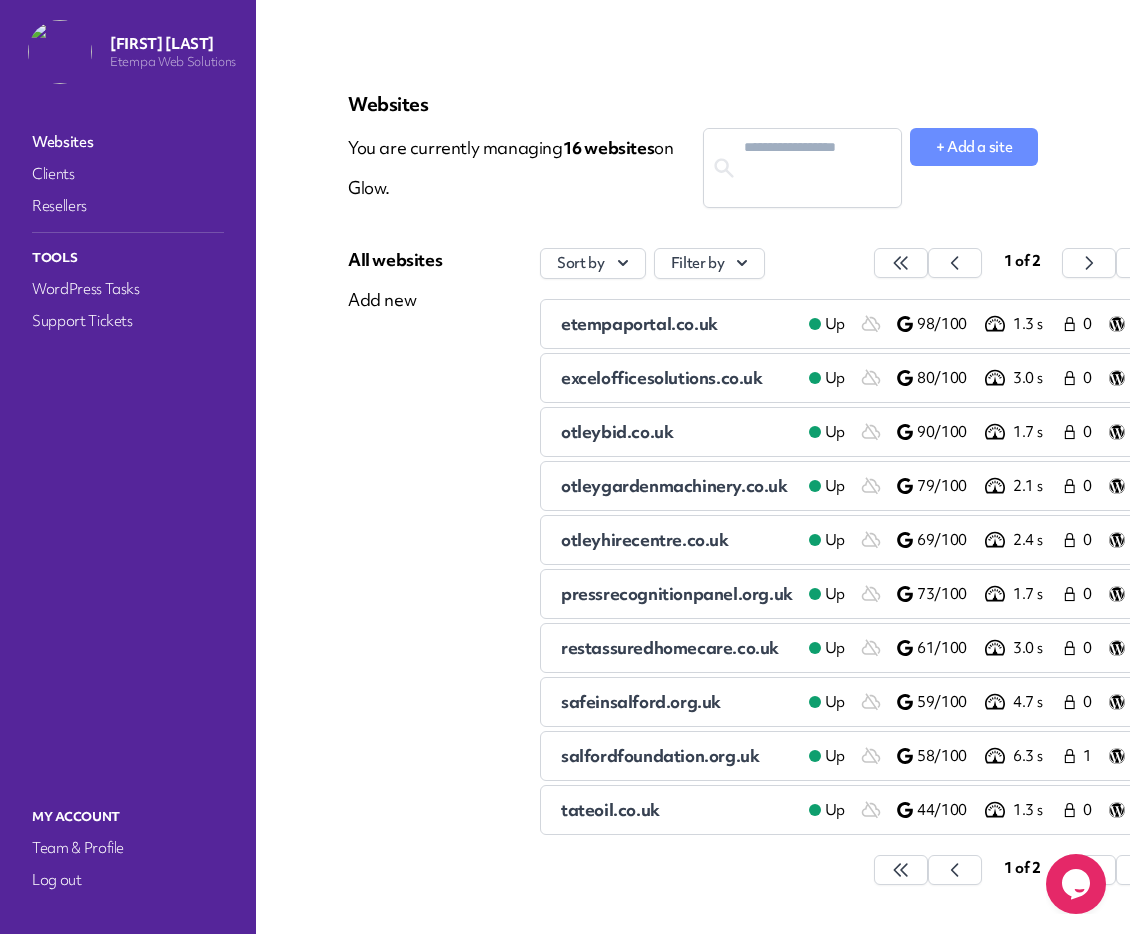 click on "etempaportal.co.uk" at bounding box center [639, 323] 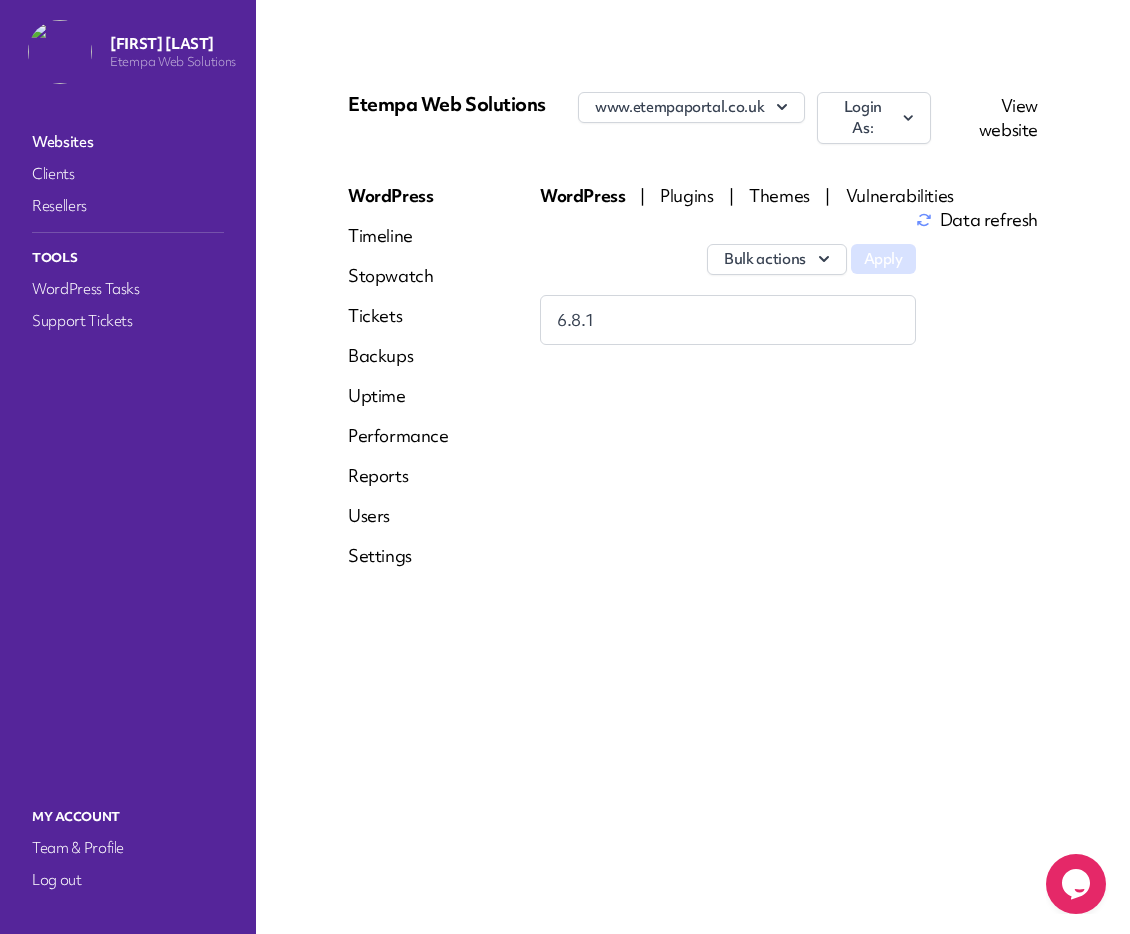 click on "Reports" at bounding box center [398, 476] 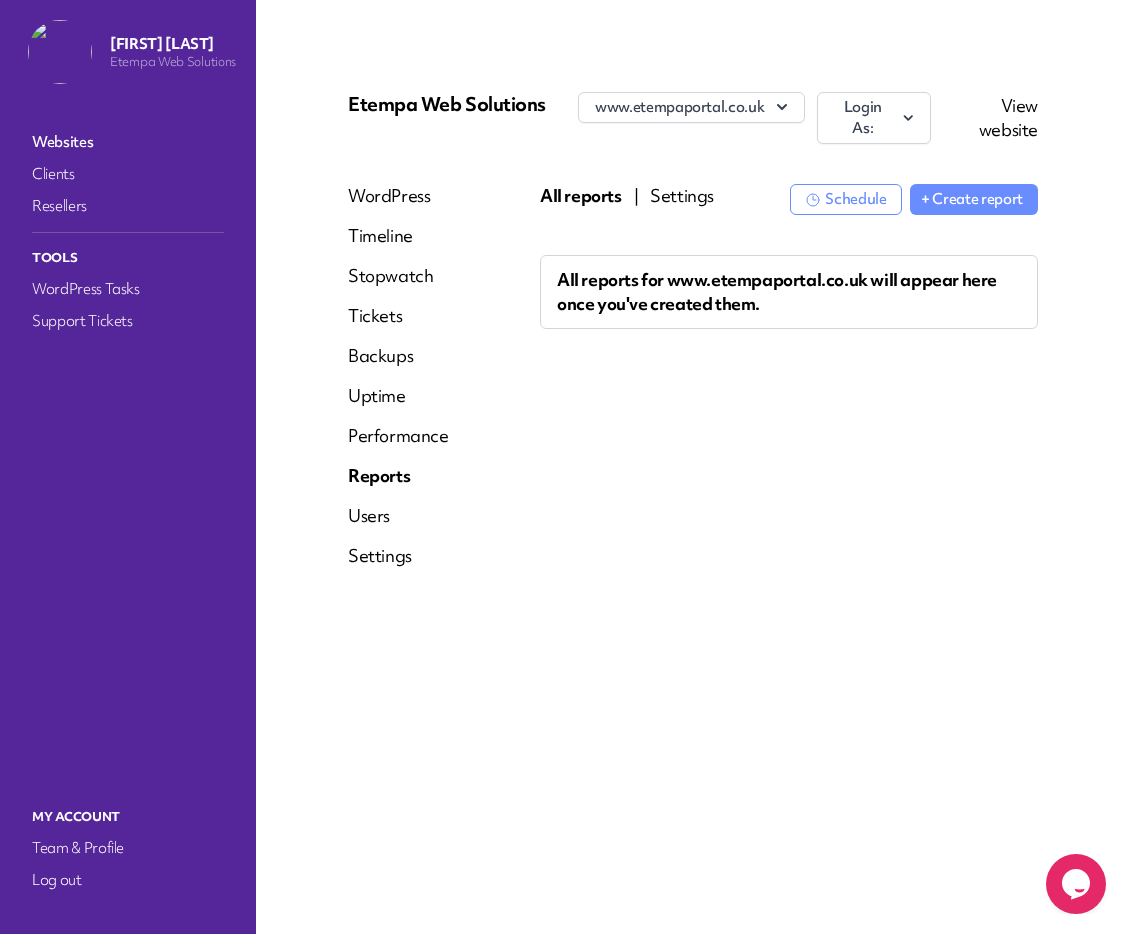click on "Backups" at bounding box center [398, 356] 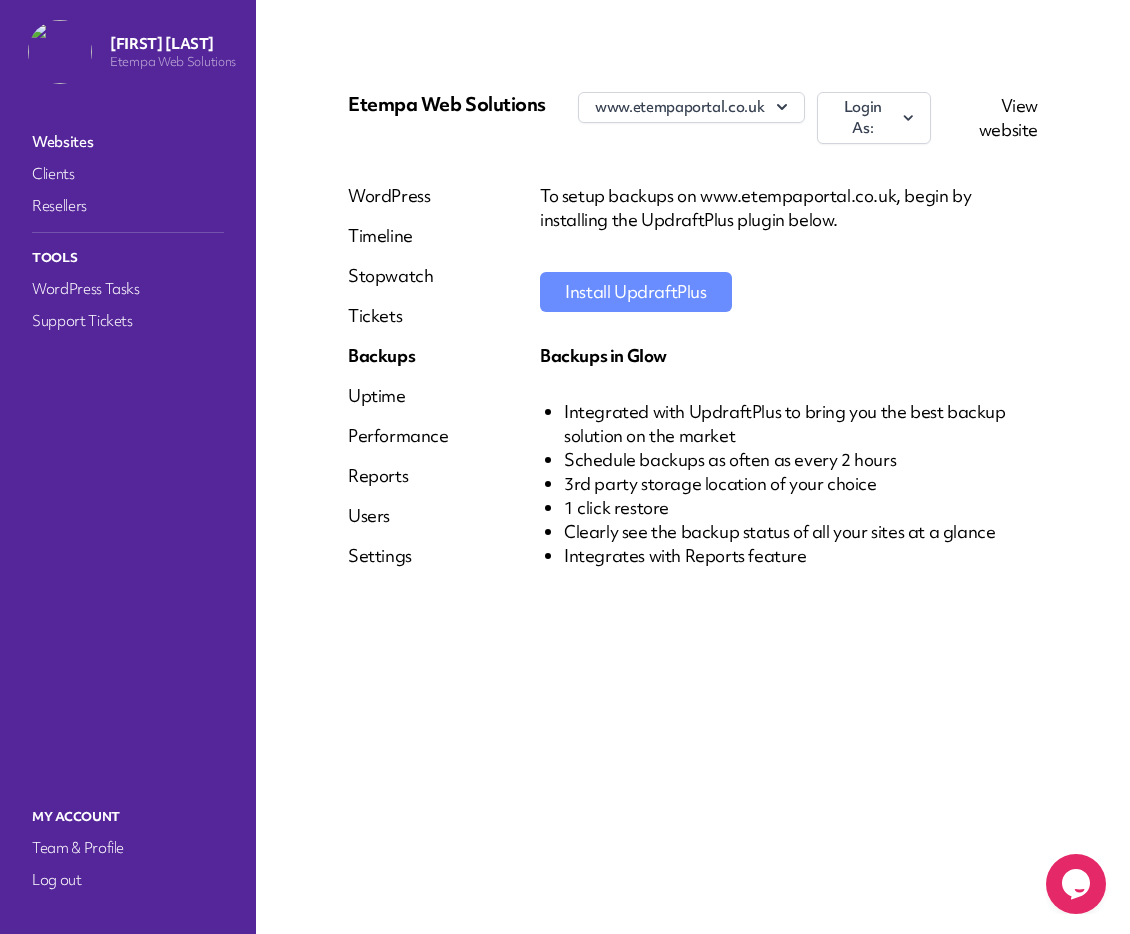 click on "Websites" at bounding box center (128, 142) 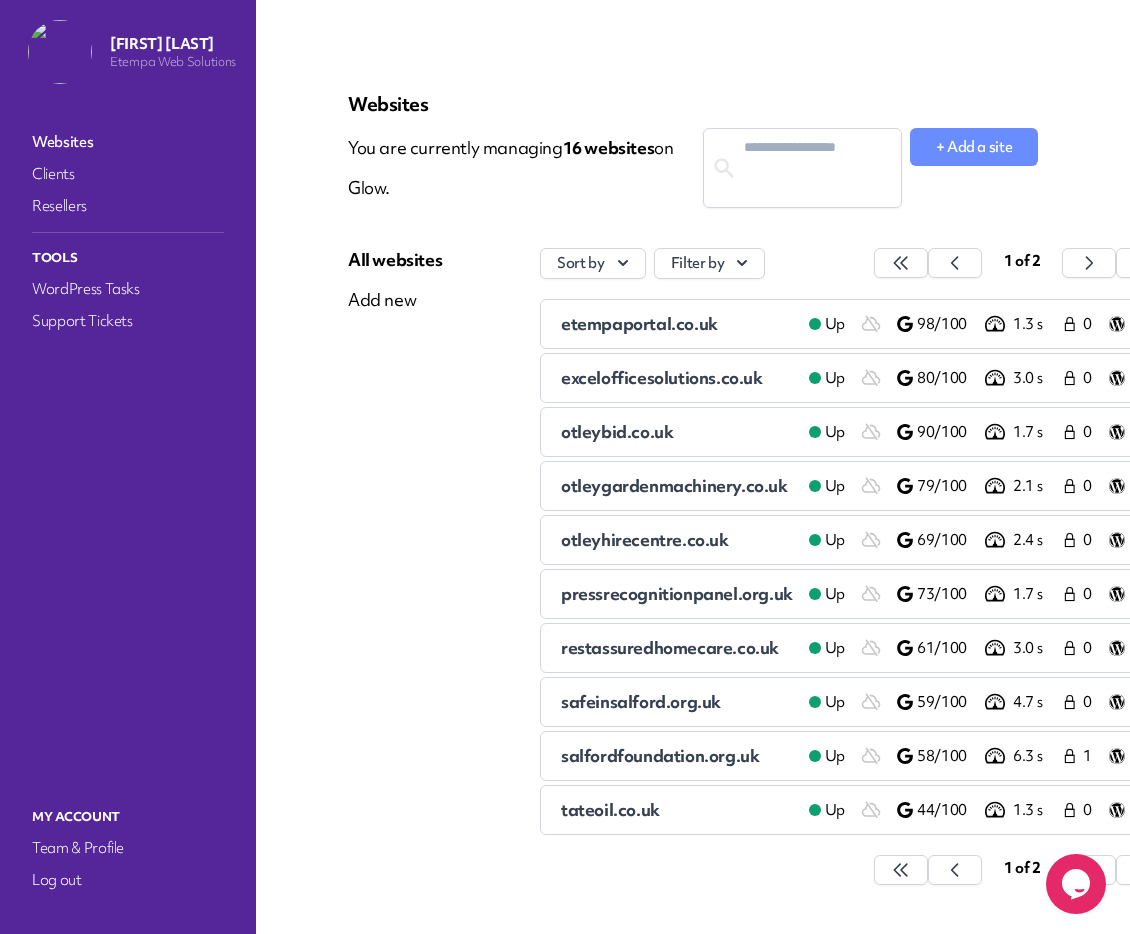 click on "excelofficesolutions.co.uk
Up
80/100     3.0 s
0
0" at bounding box center (855, 324) 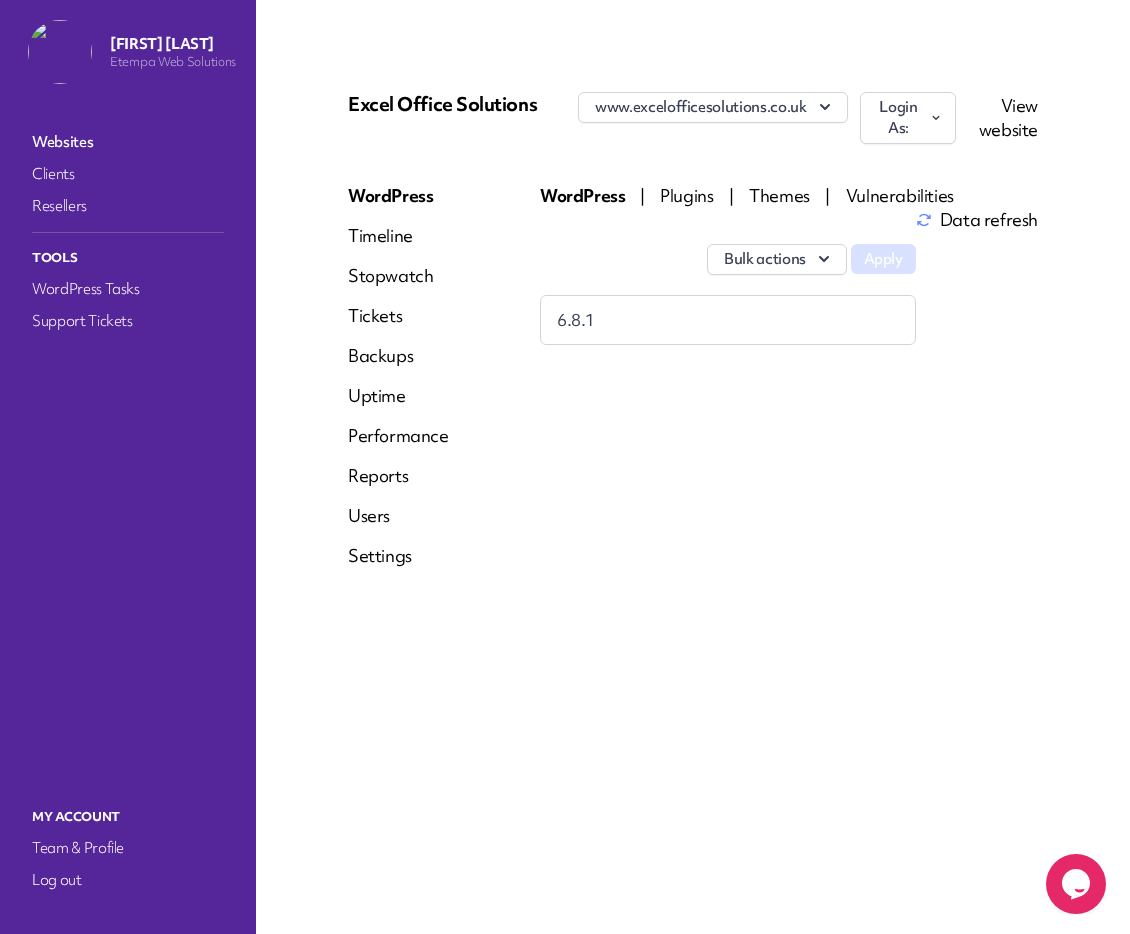 click on "Login As:" at bounding box center (908, 118) 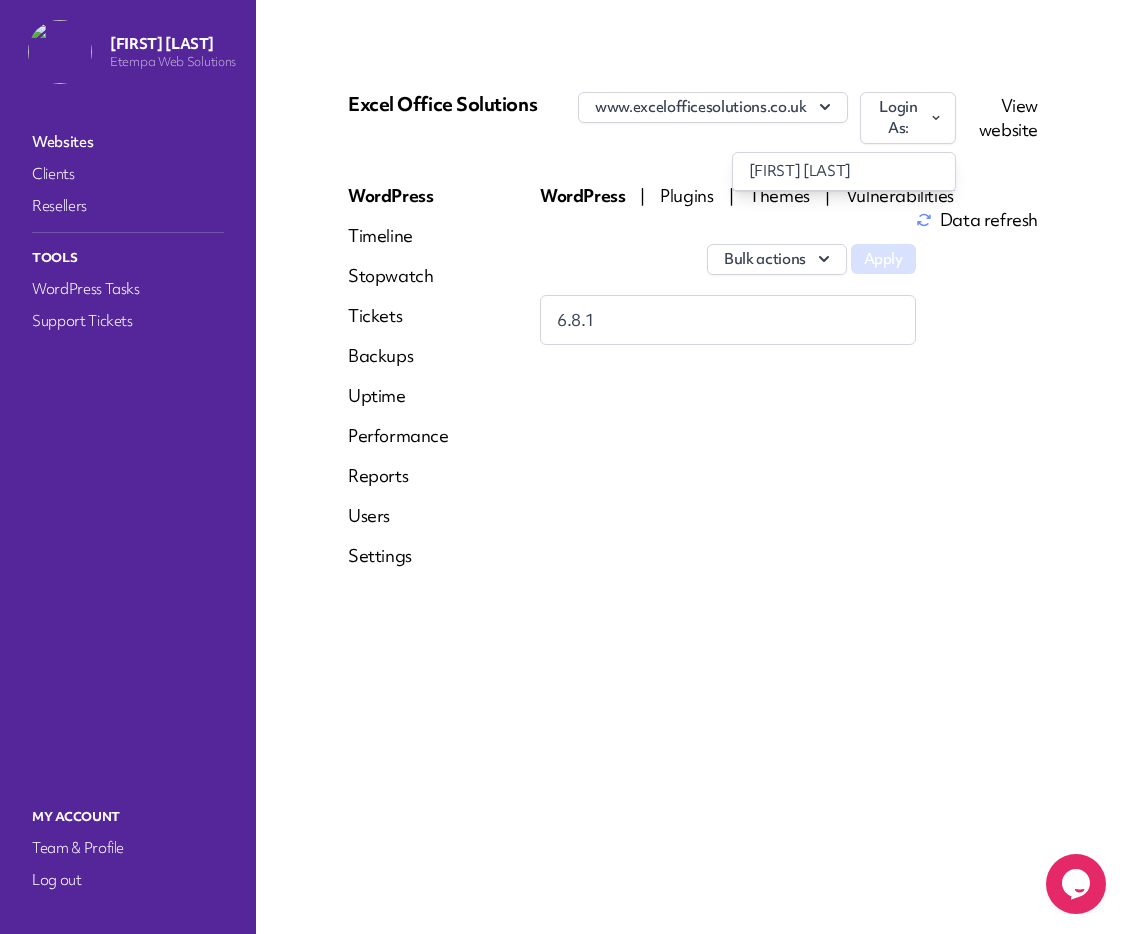 click on "[FIRST] [LAST]" at bounding box center [844, 171] 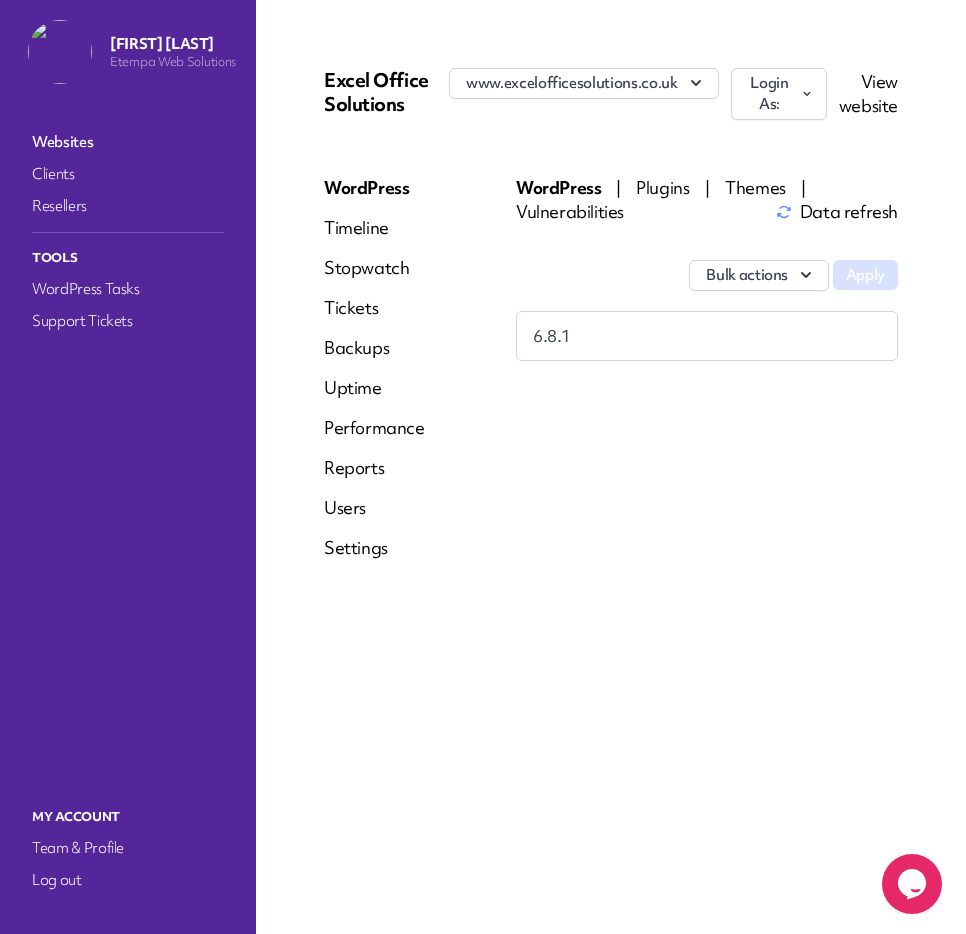 click on "Reports" at bounding box center (374, 468) 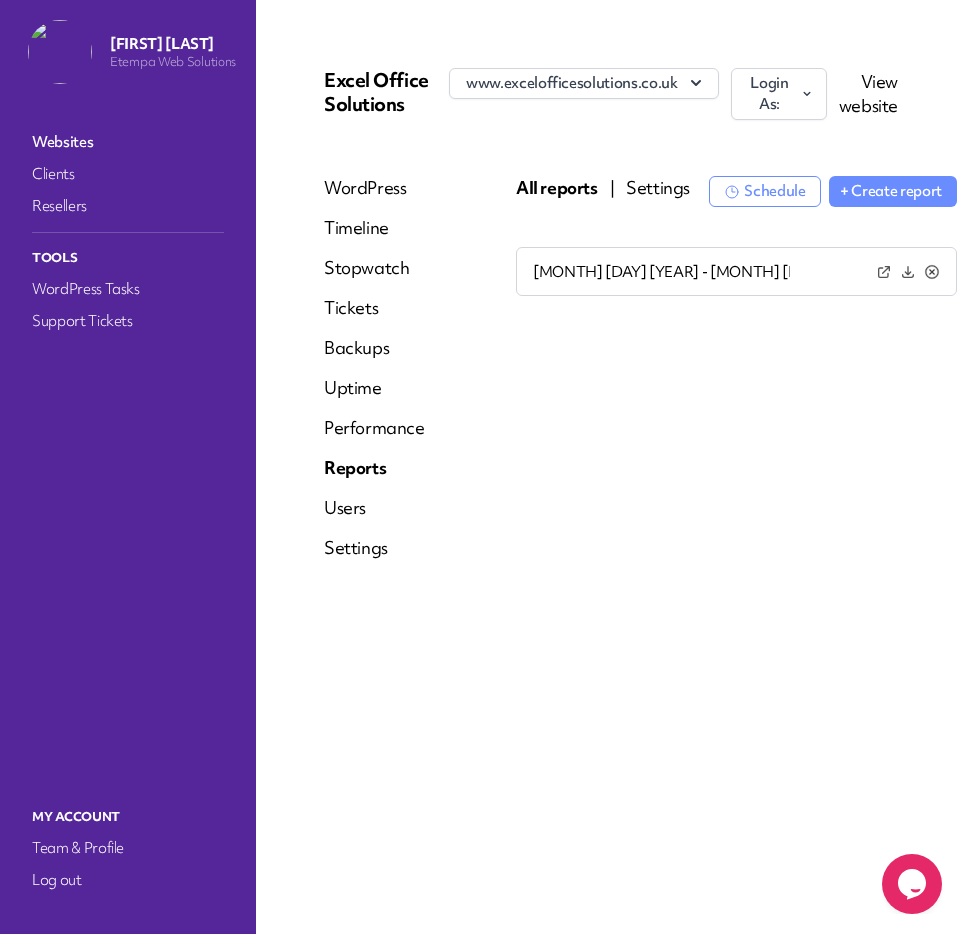 click on "[MONTH] [DAY] [YEAR] - [MONTH] [DAY] [YEAR]" at bounding box center (704, 272) 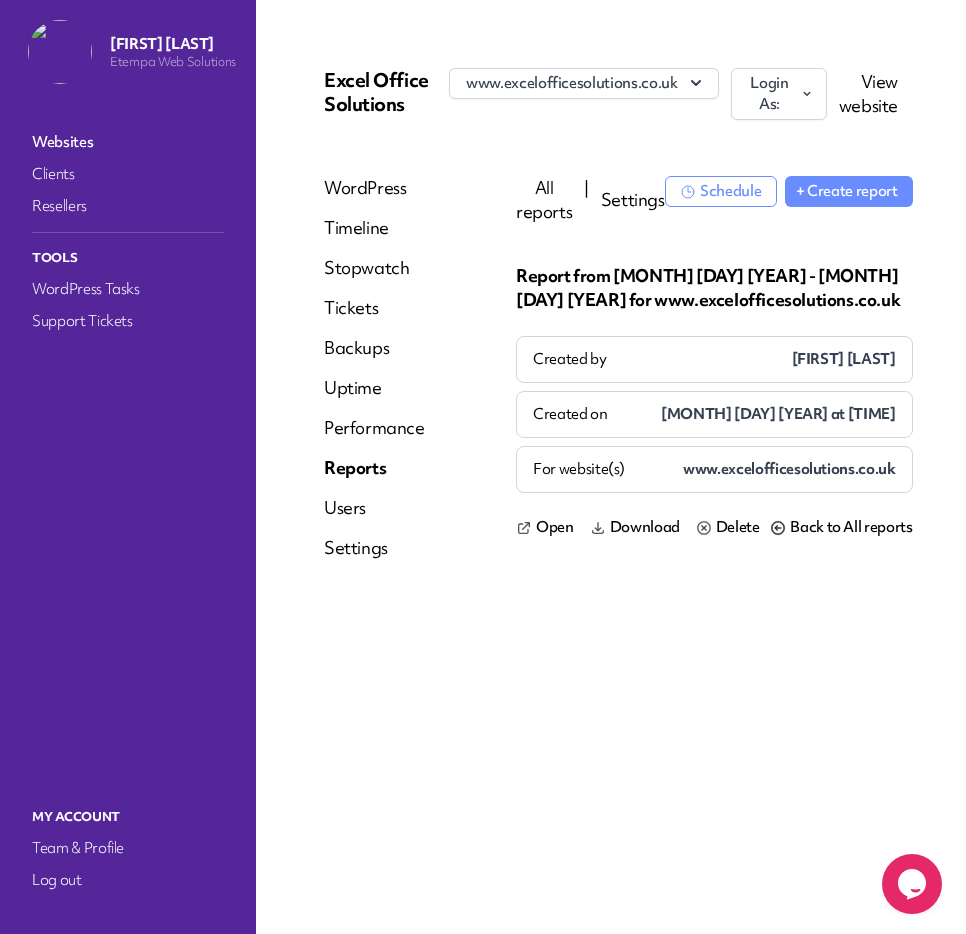 click on "Open" at bounding box center (555, 527) 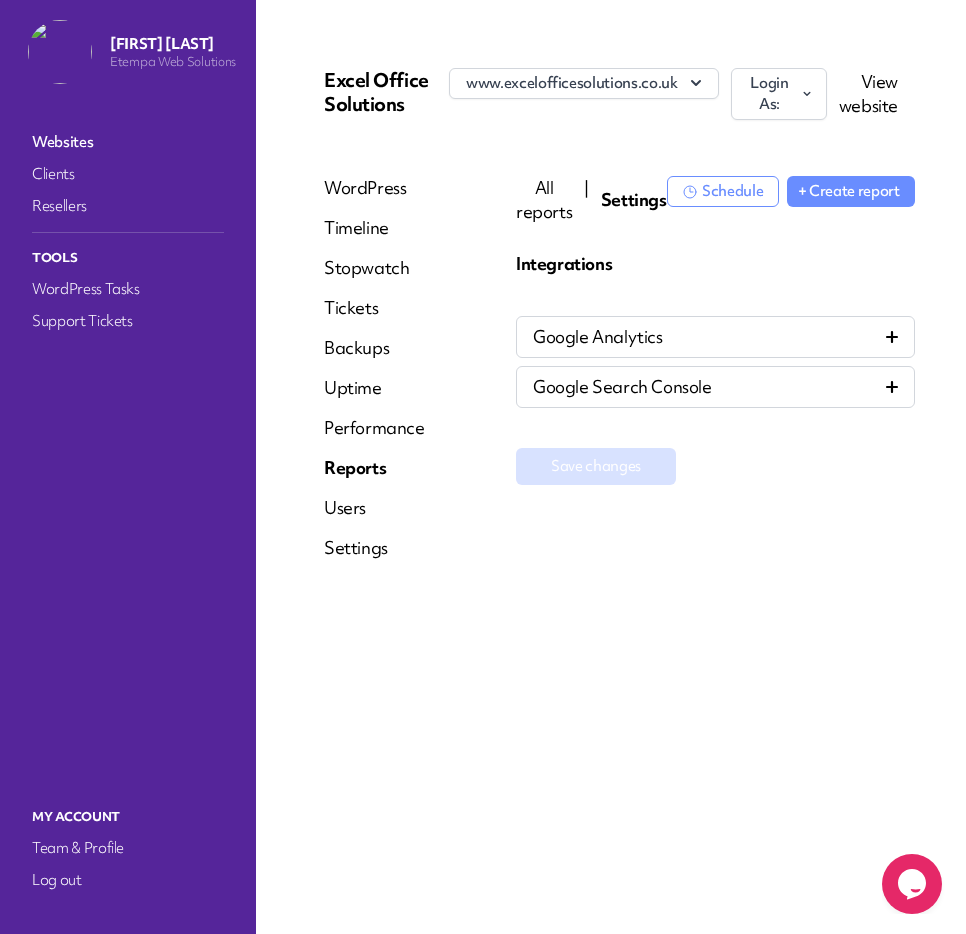 click on "Google Analytics" at bounding box center [598, 337] 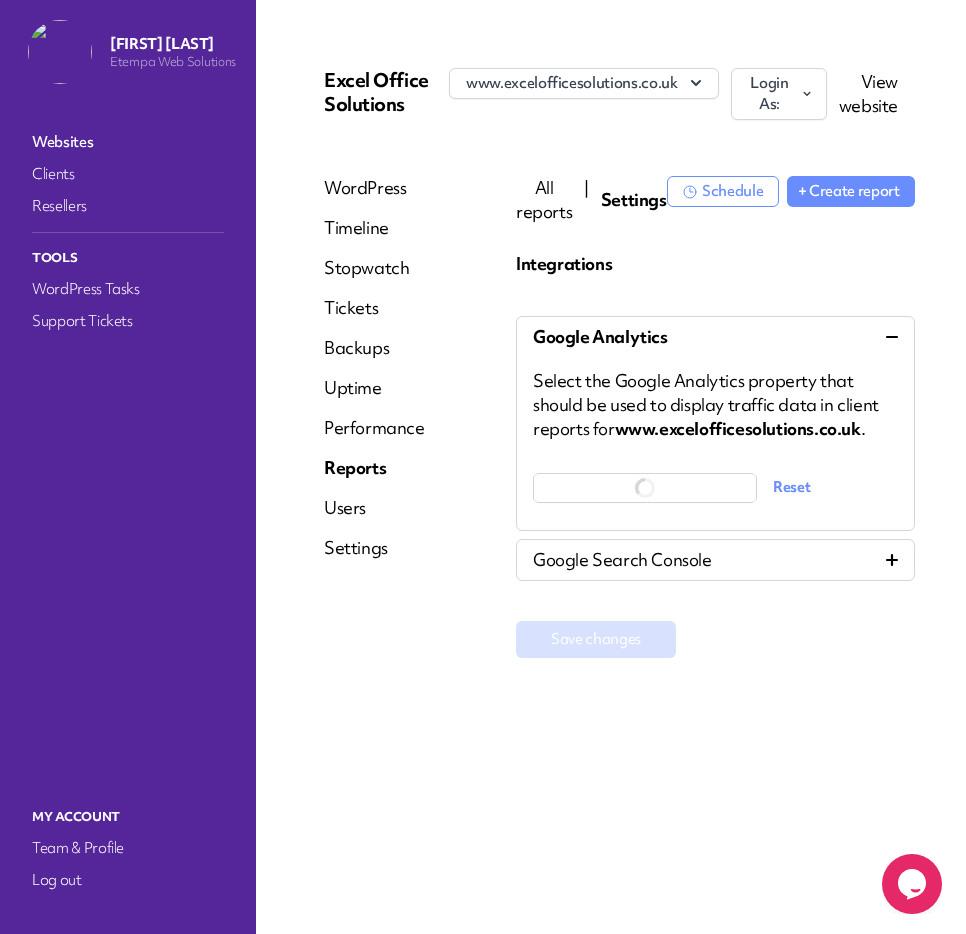 click on "Google Search Console" at bounding box center (715, 337) 